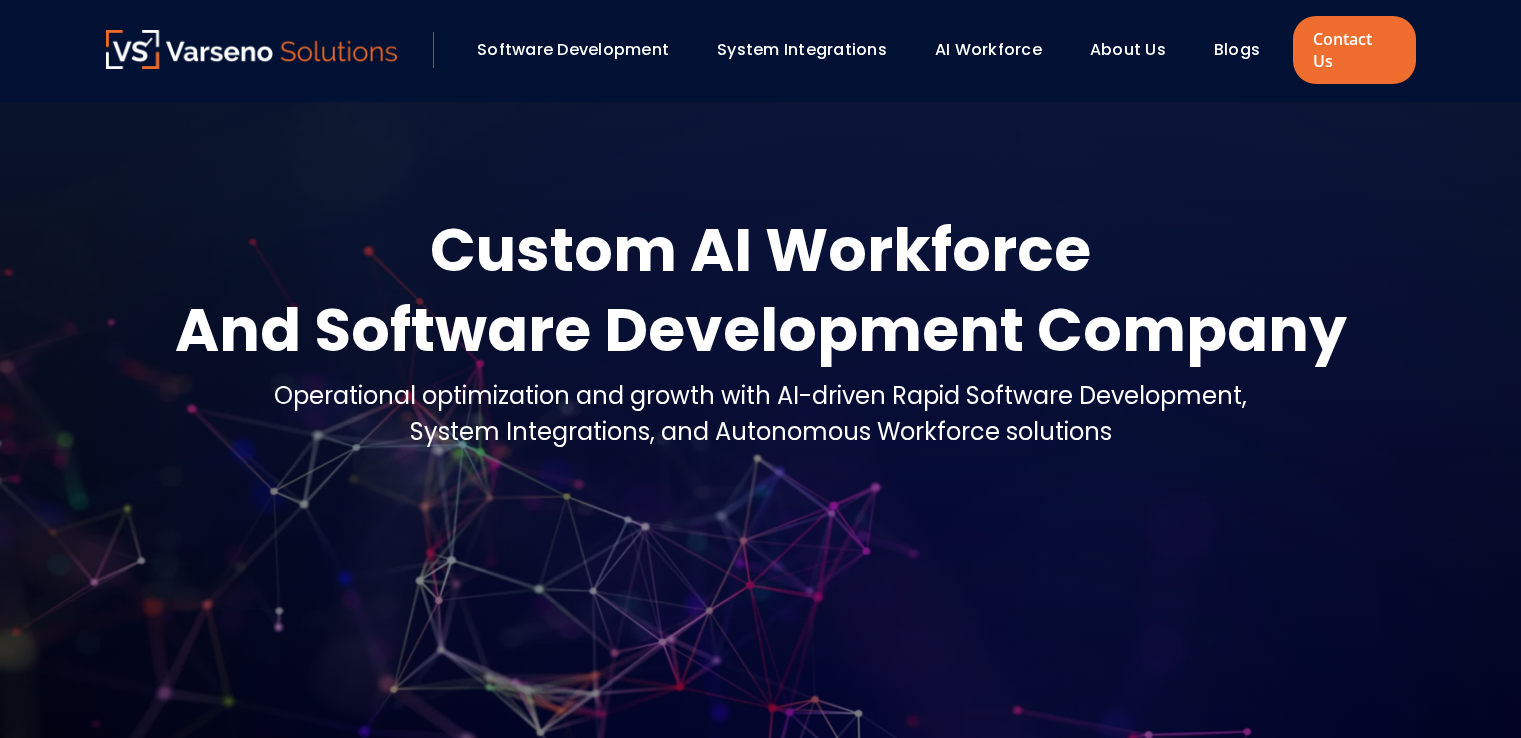 scroll, scrollTop: 0, scrollLeft: 0, axis: both 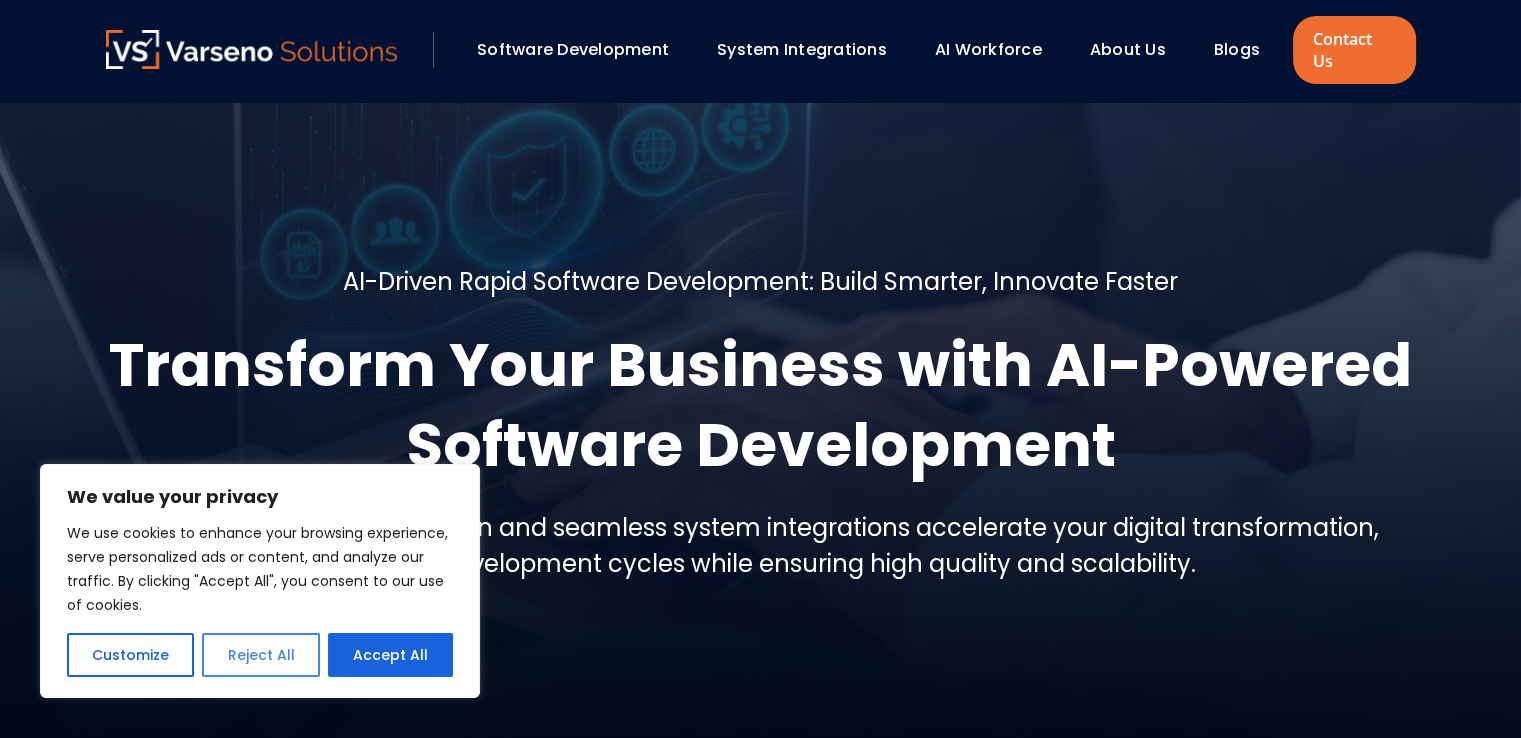 click on "Reject All" at bounding box center [260, 655] 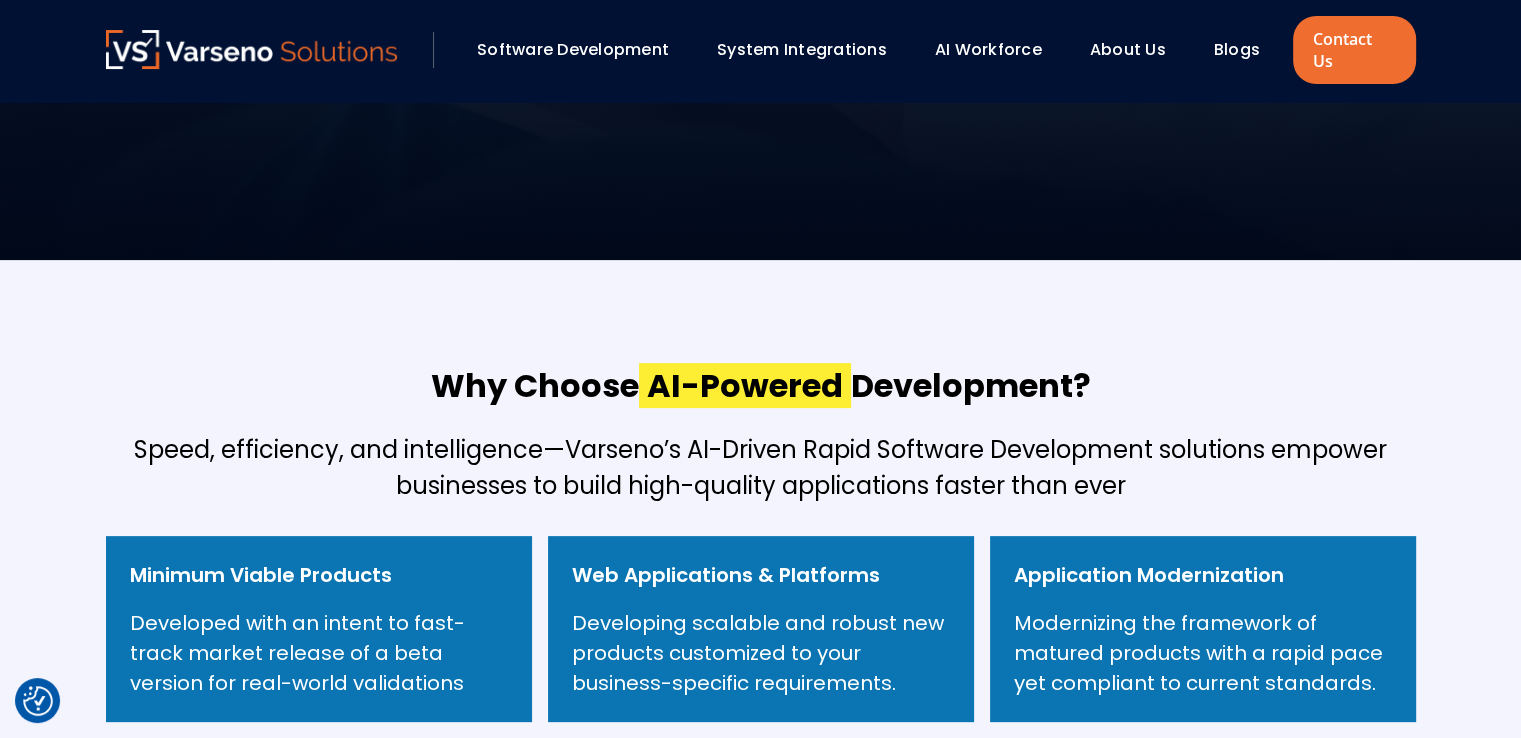 scroll, scrollTop: 0, scrollLeft: 0, axis: both 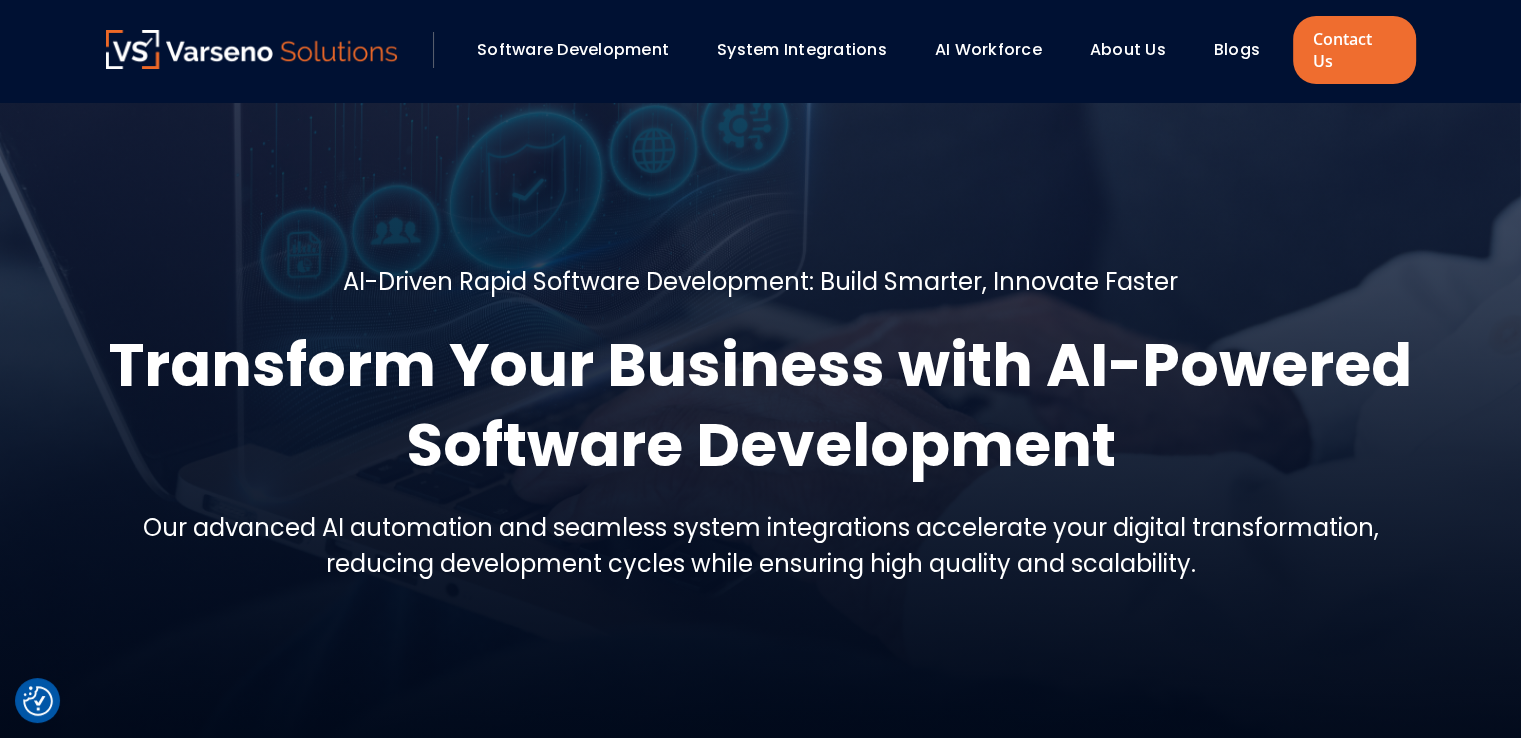 click on "Software Development" at bounding box center (573, 49) 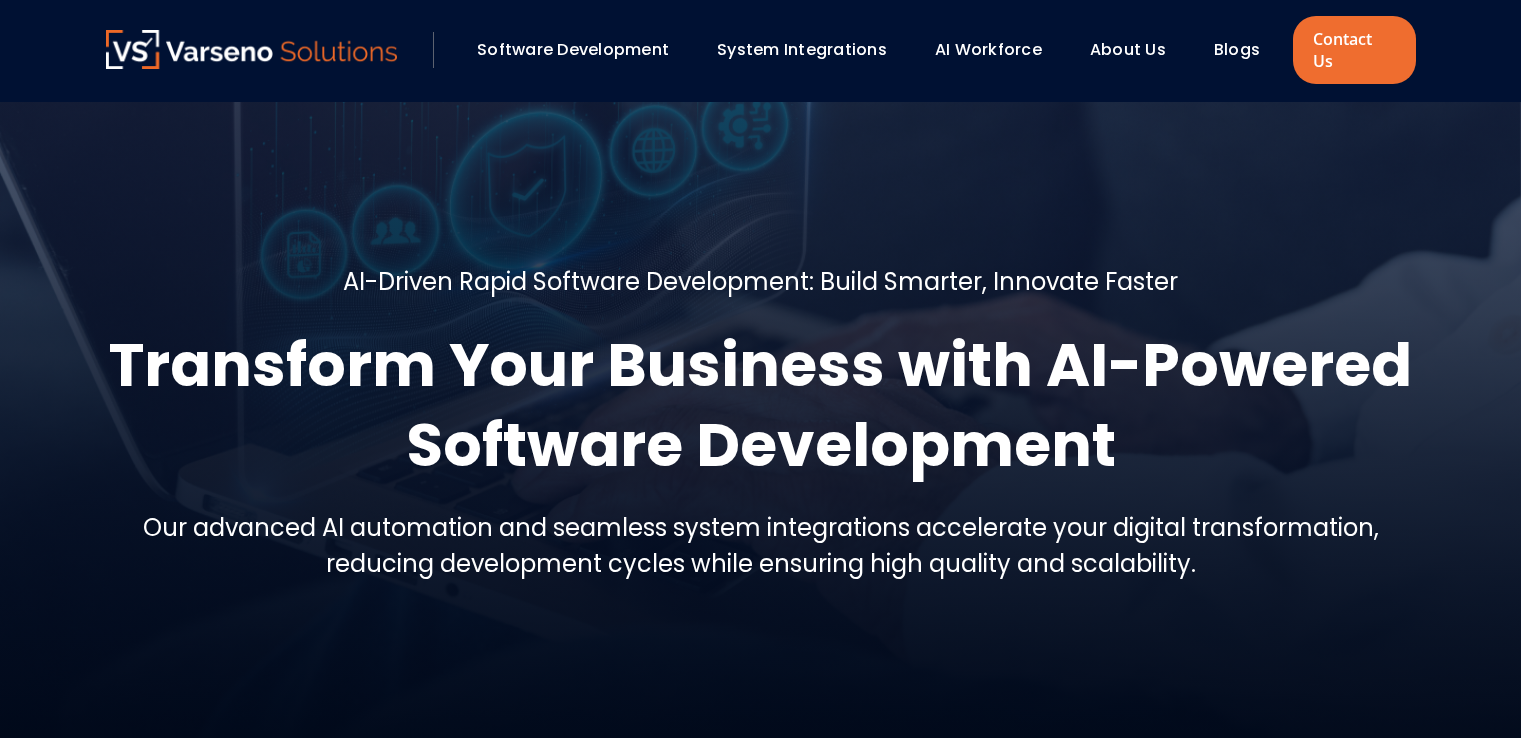 scroll, scrollTop: 0, scrollLeft: 0, axis: both 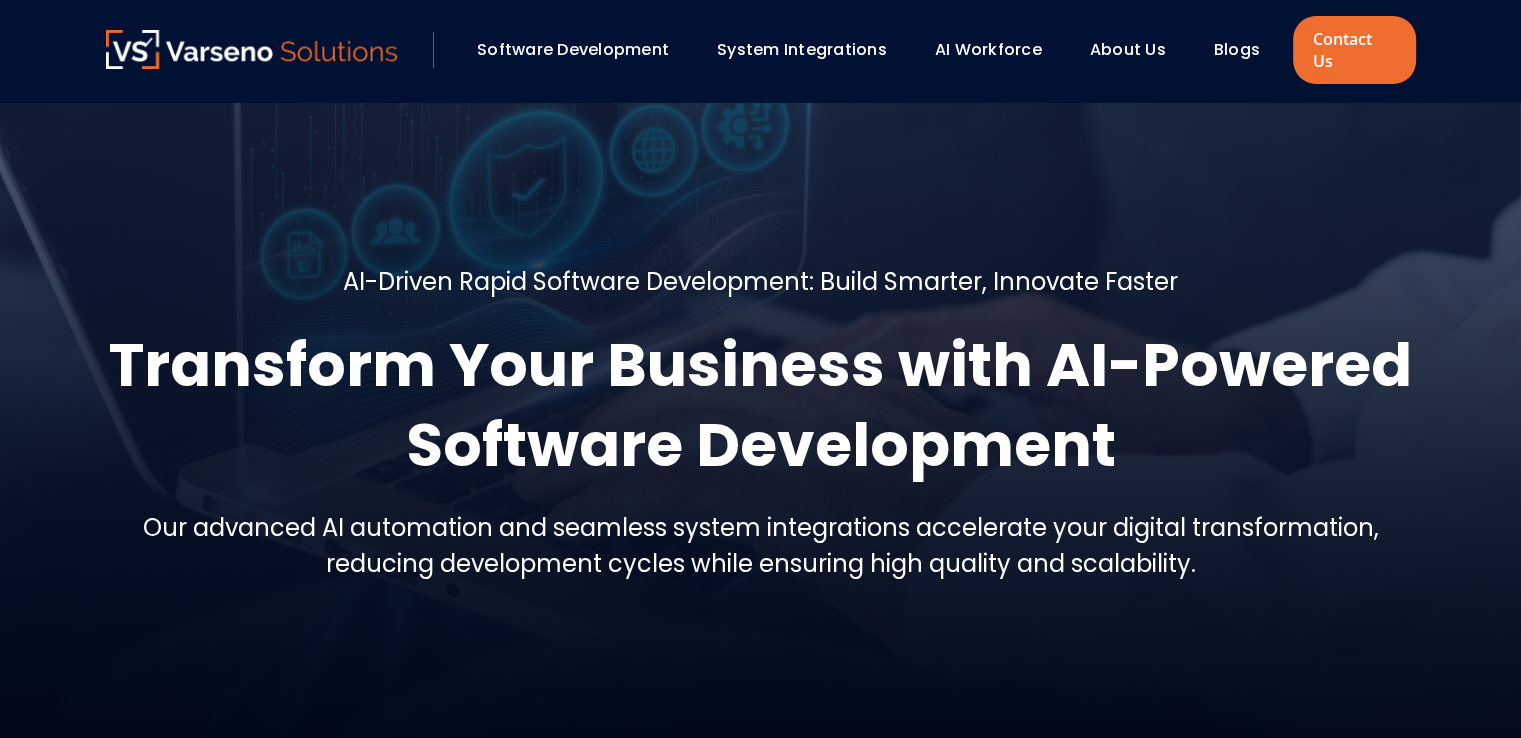 click on "System Integrations" at bounding box center (802, 49) 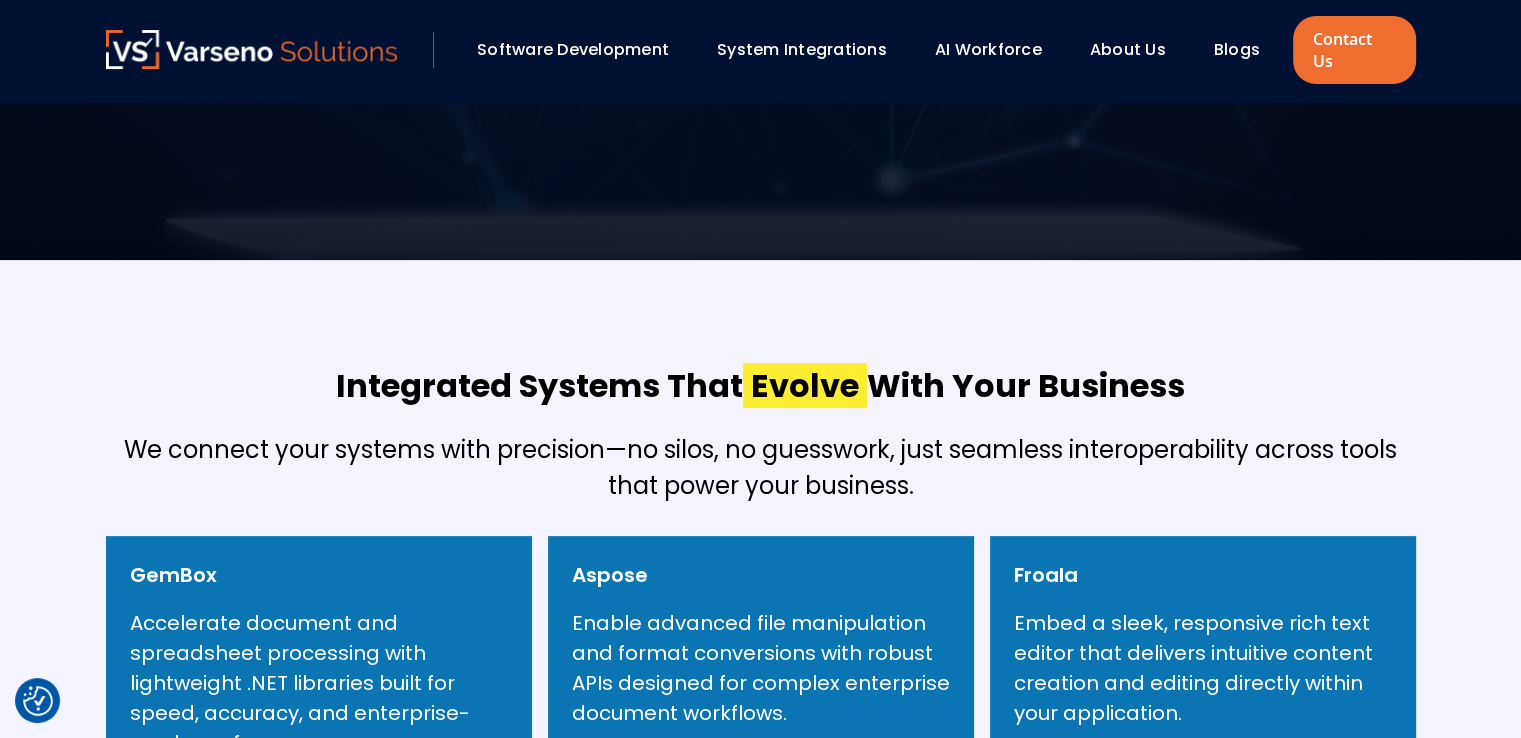 scroll, scrollTop: 0, scrollLeft: 0, axis: both 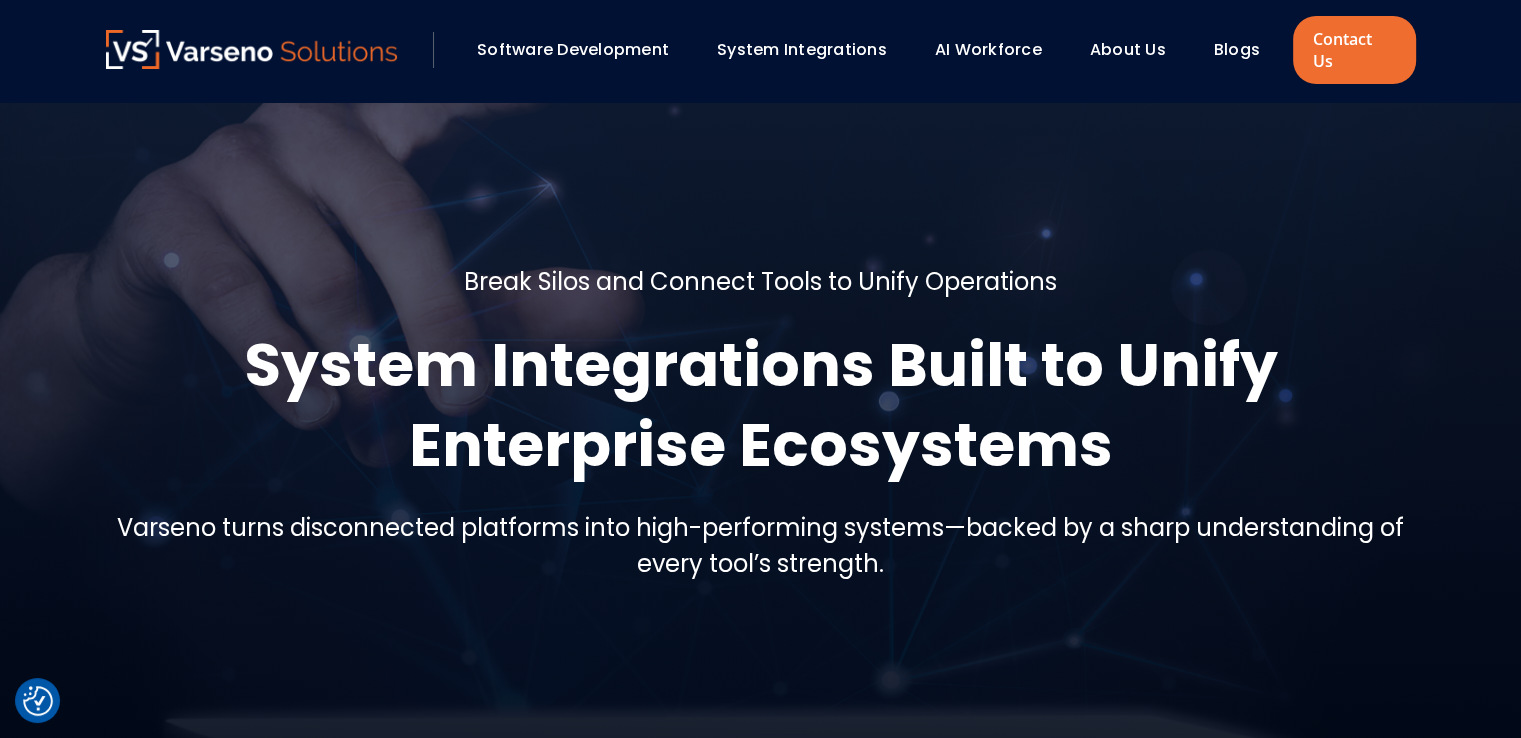 click on "AI Workforce" at bounding box center (988, 49) 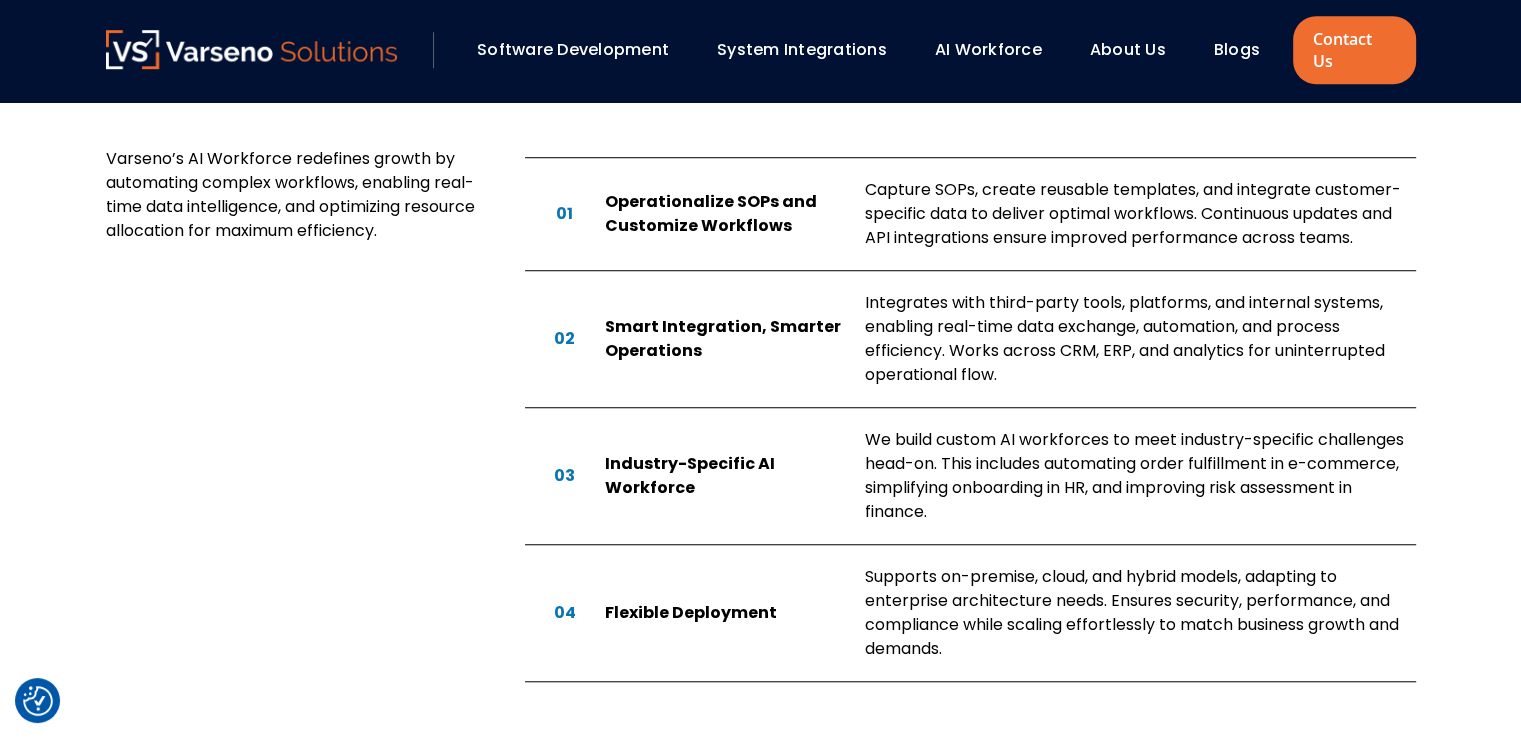 scroll, scrollTop: 1000, scrollLeft: 0, axis: vertical 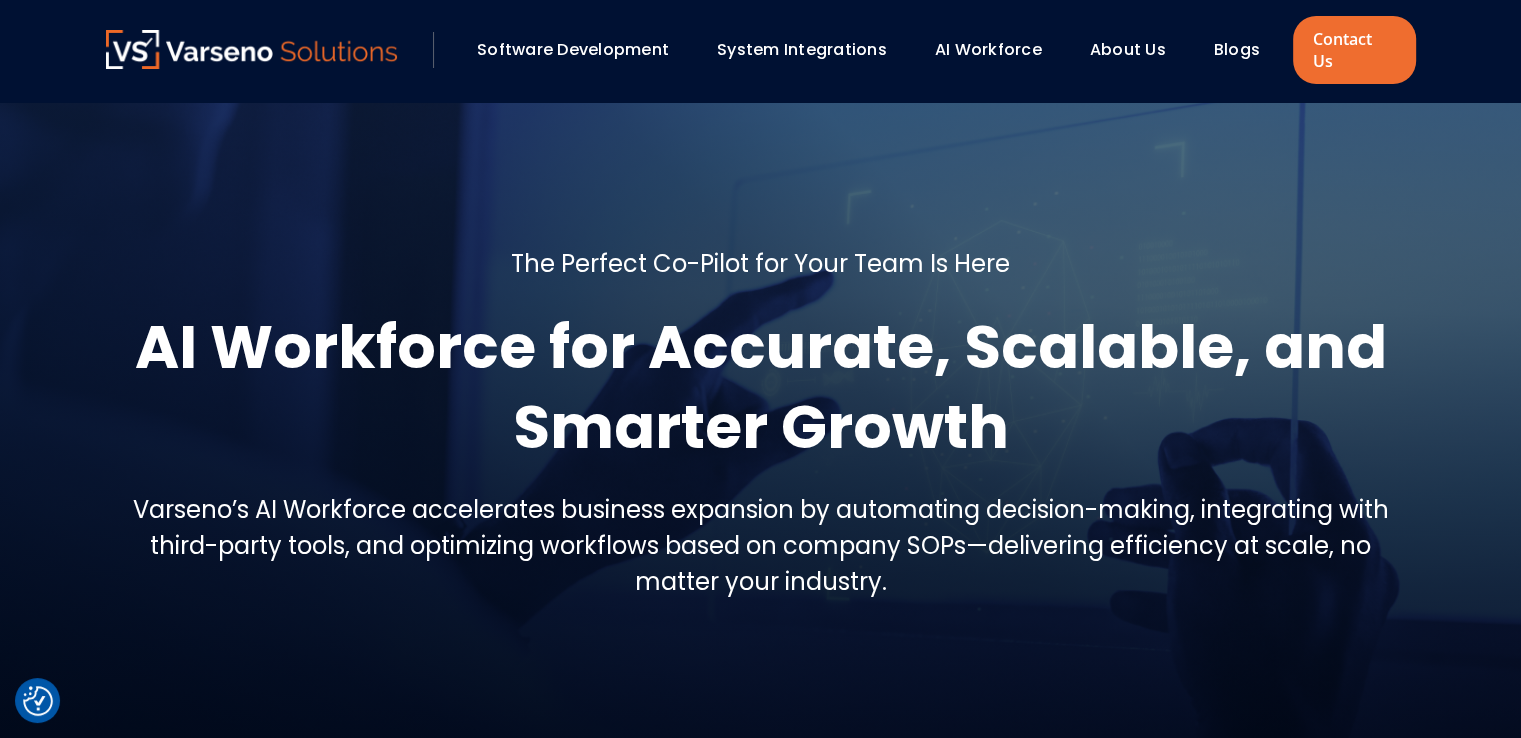 click on "Software Development" at bounding box center [573, 49] 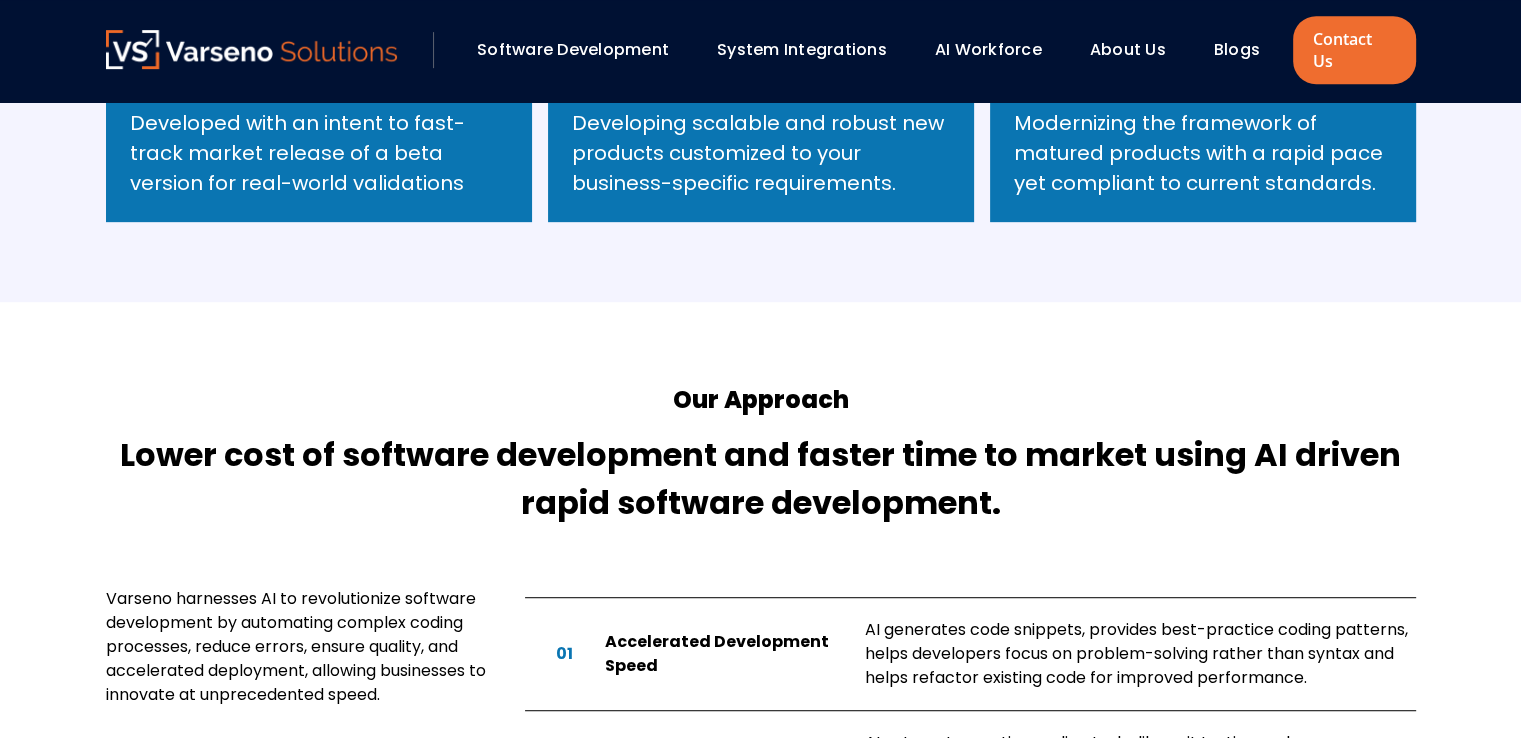 scroll, scrollTop: 0, scrollLeft: 0, axis: both 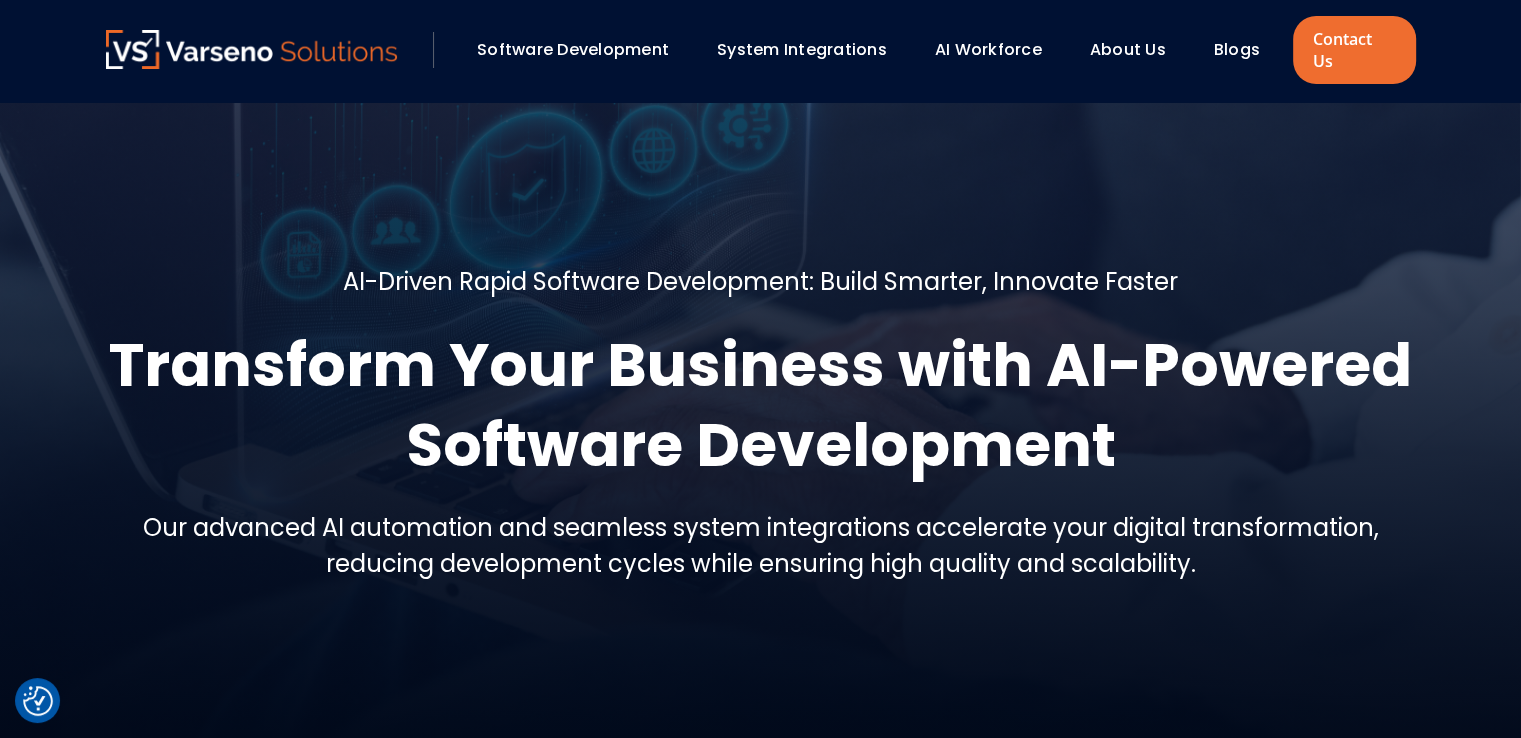 click at bounding box center (760, 431) 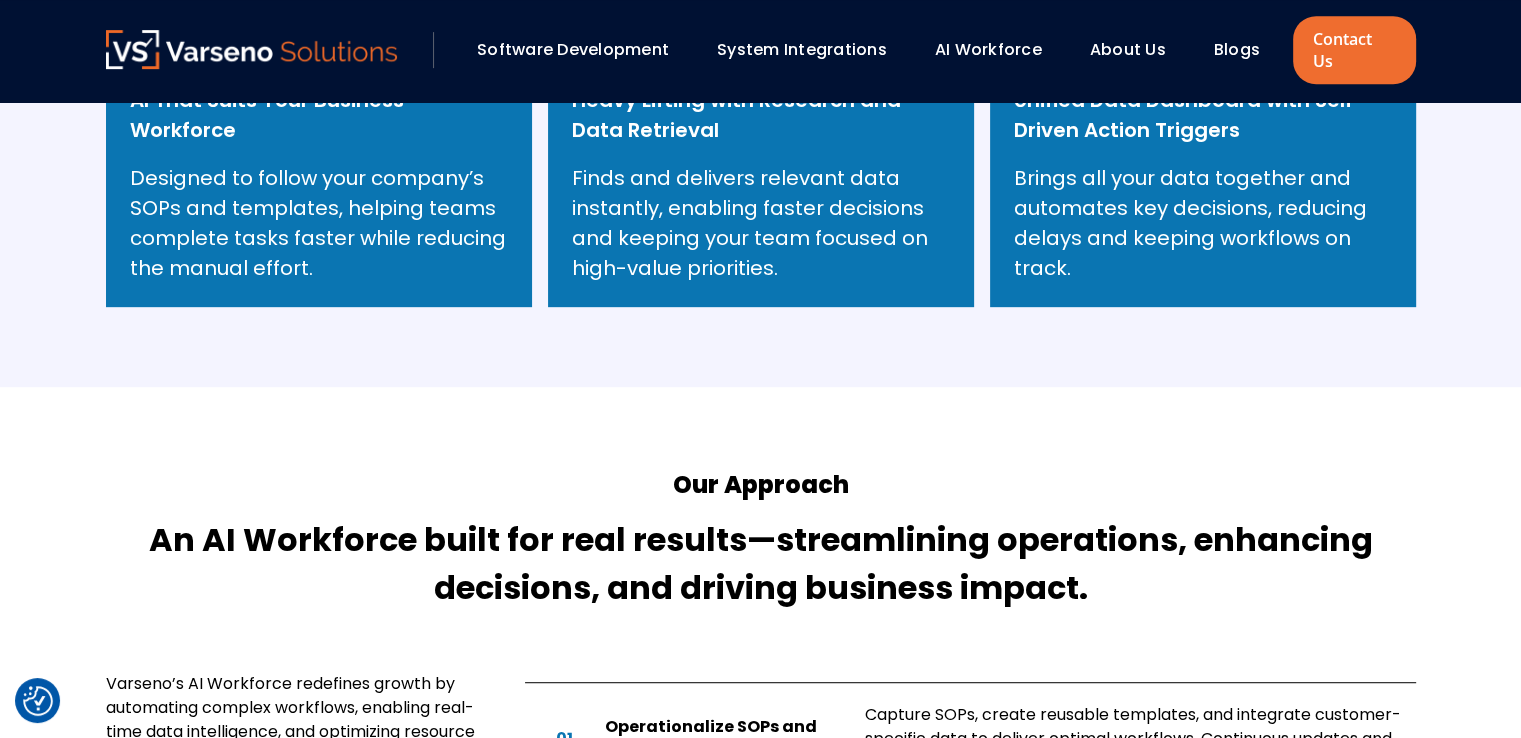 scroll, scrollTop: 1000, scrollLeft: 0, axis: vertical 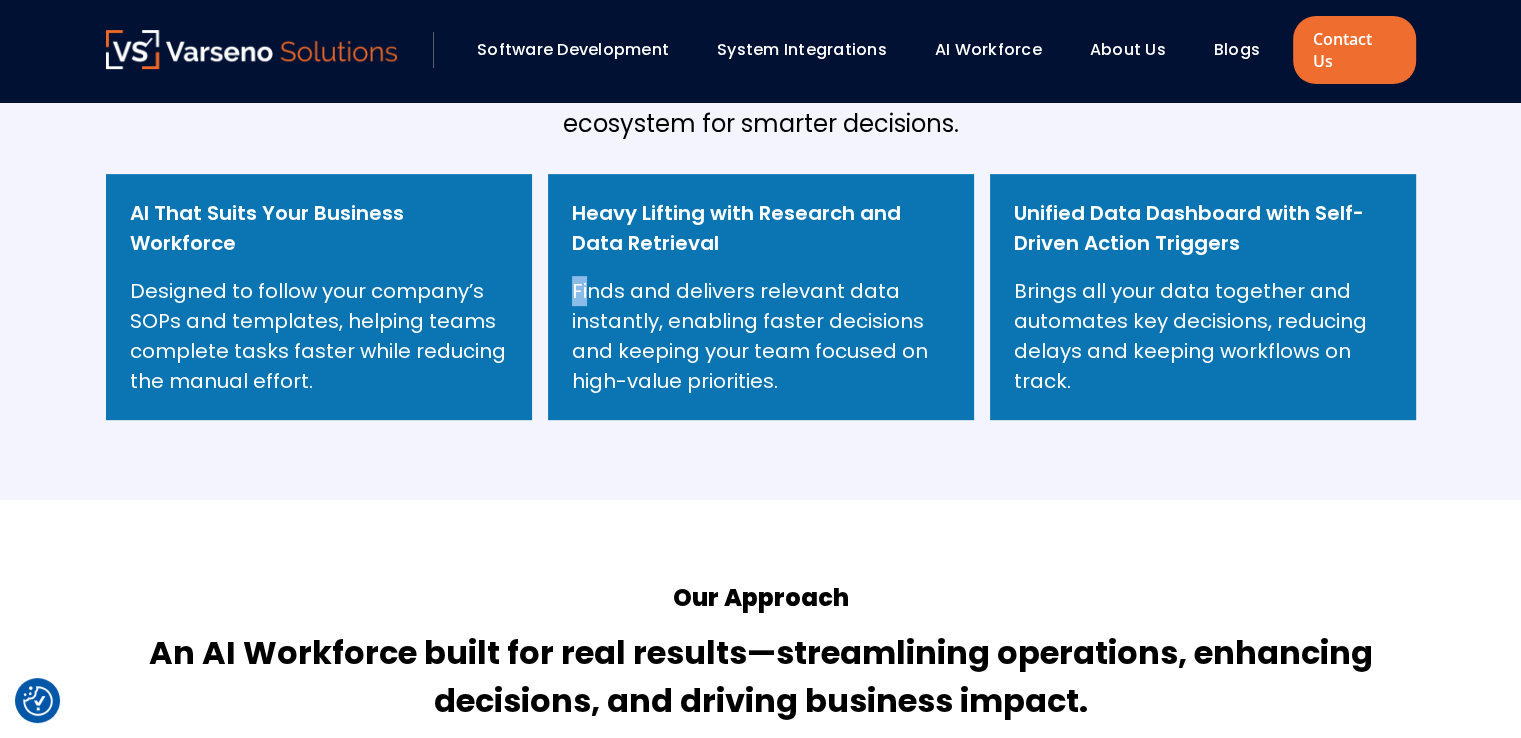 drag, startPoint x: 572, startPoint y: 271, endPoint x: 584, endPoint y: 263, distance: 14.422205 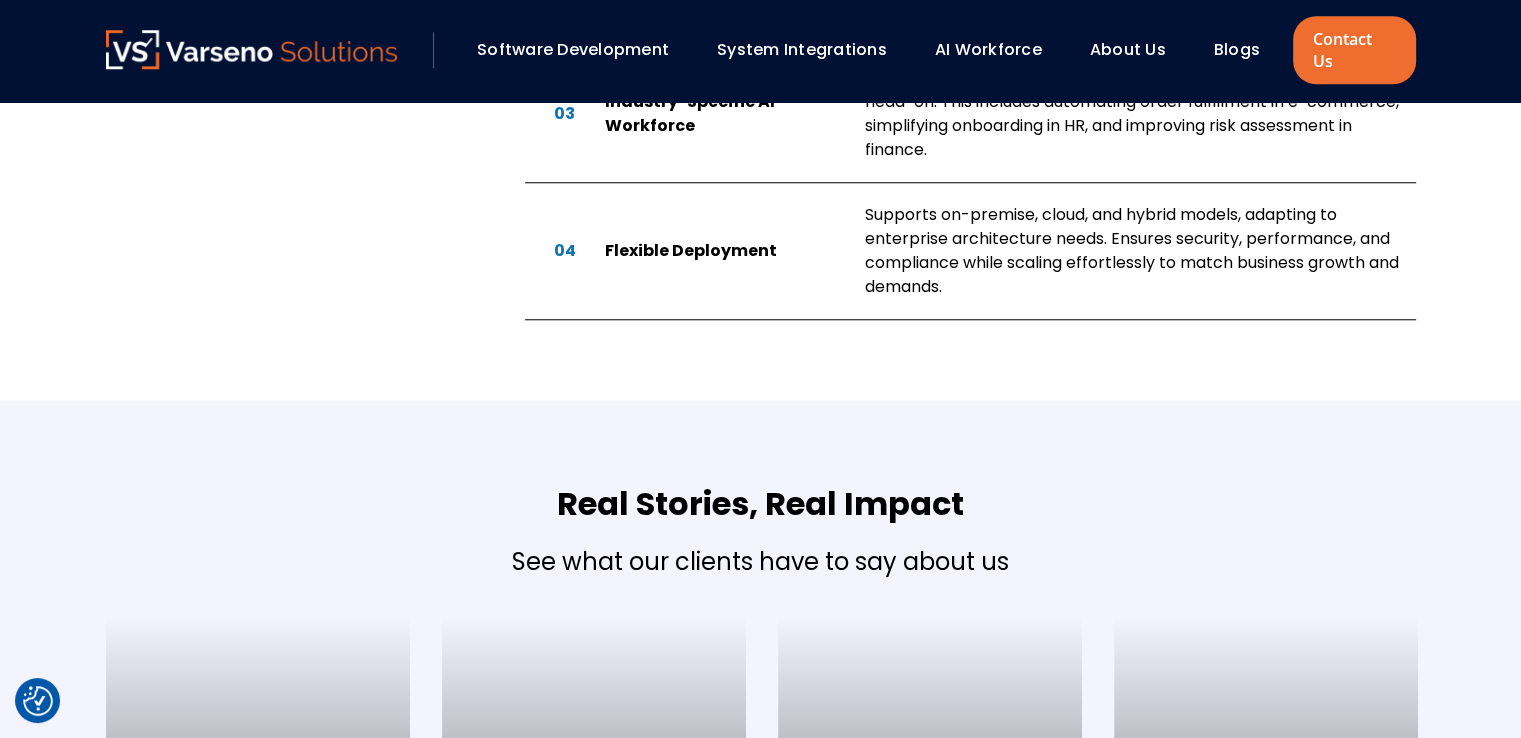 scroll, scrollTop: 2362, scrollLeft: 0, axis: vertical 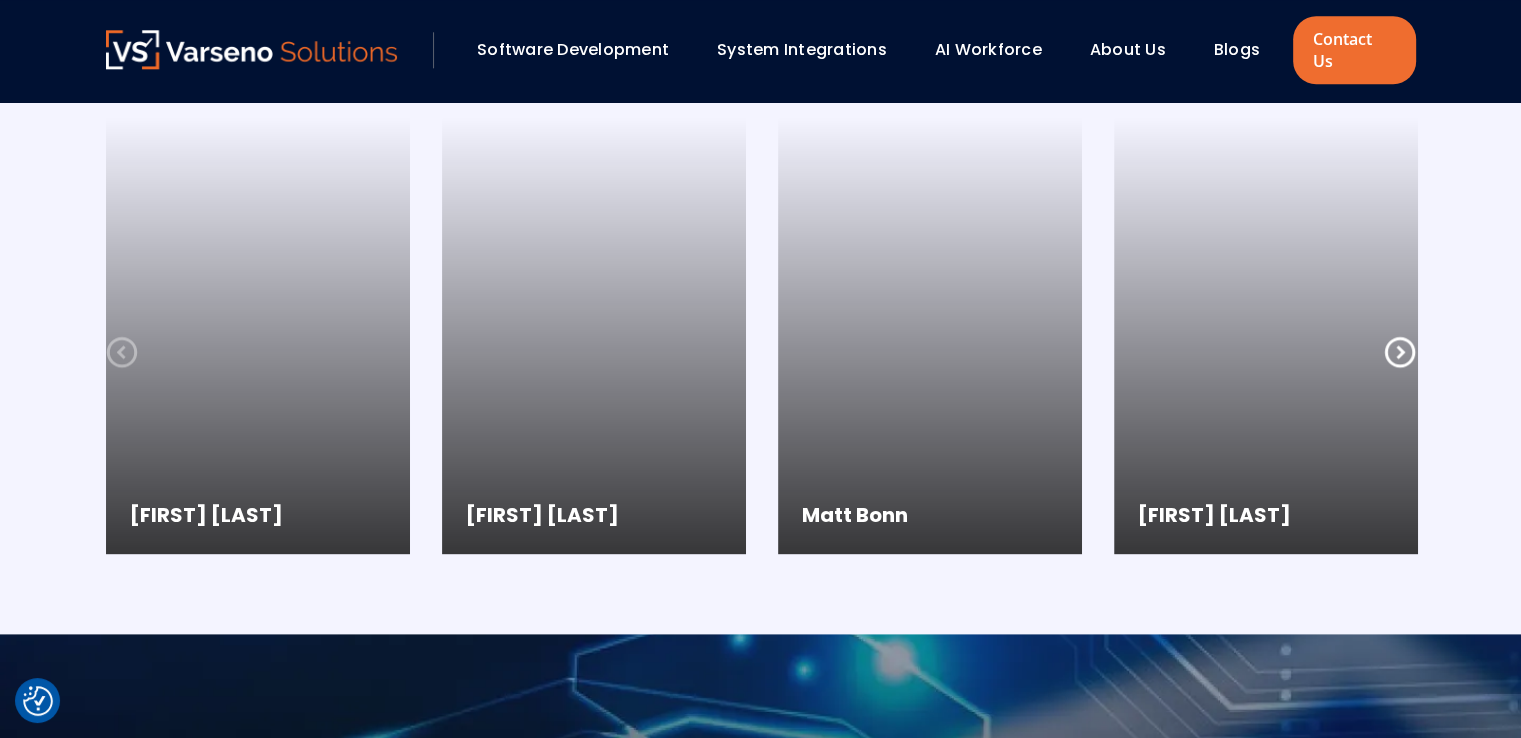 click at bounding box center (122, 352) 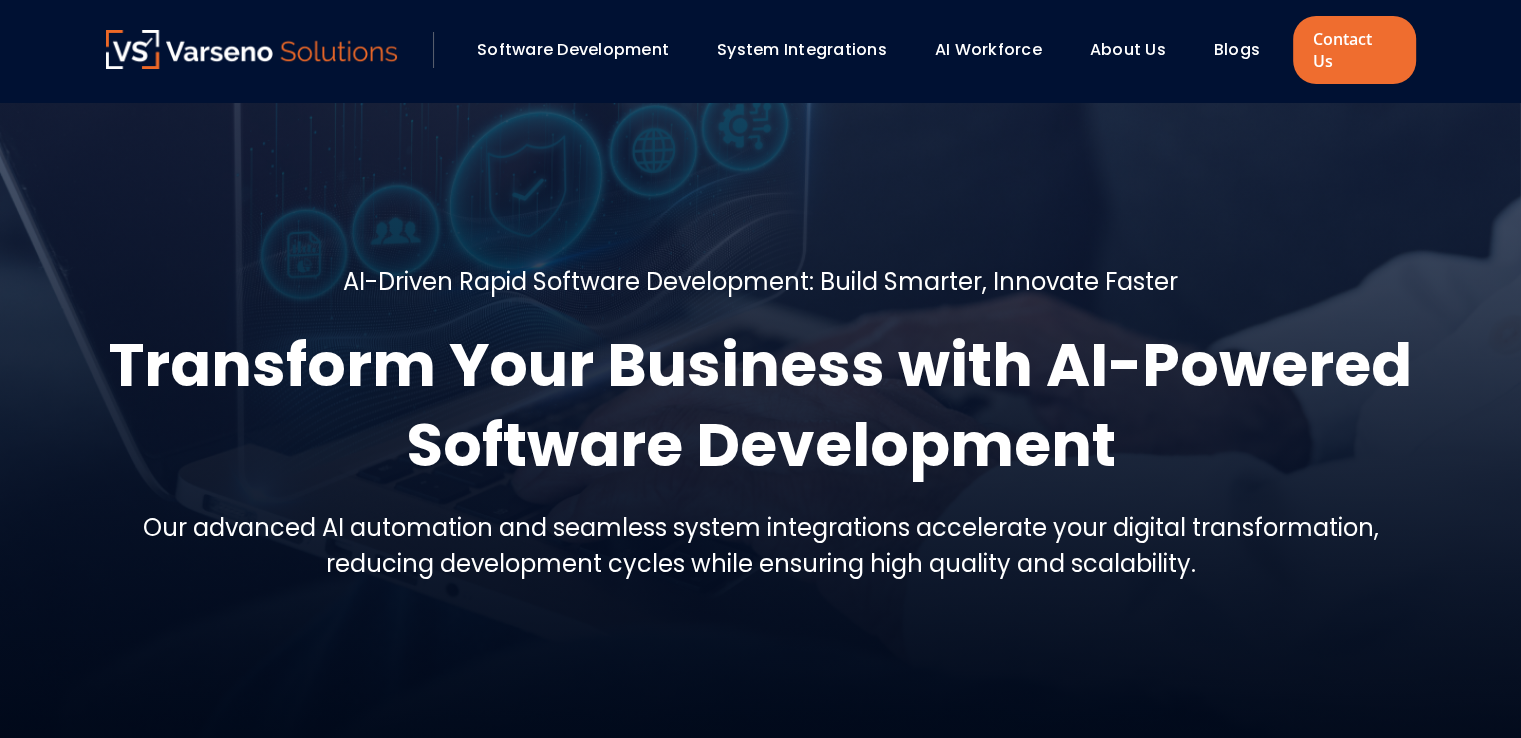 scroll, scrollTop: 500, scrollLeft: 0, axis: vertical 